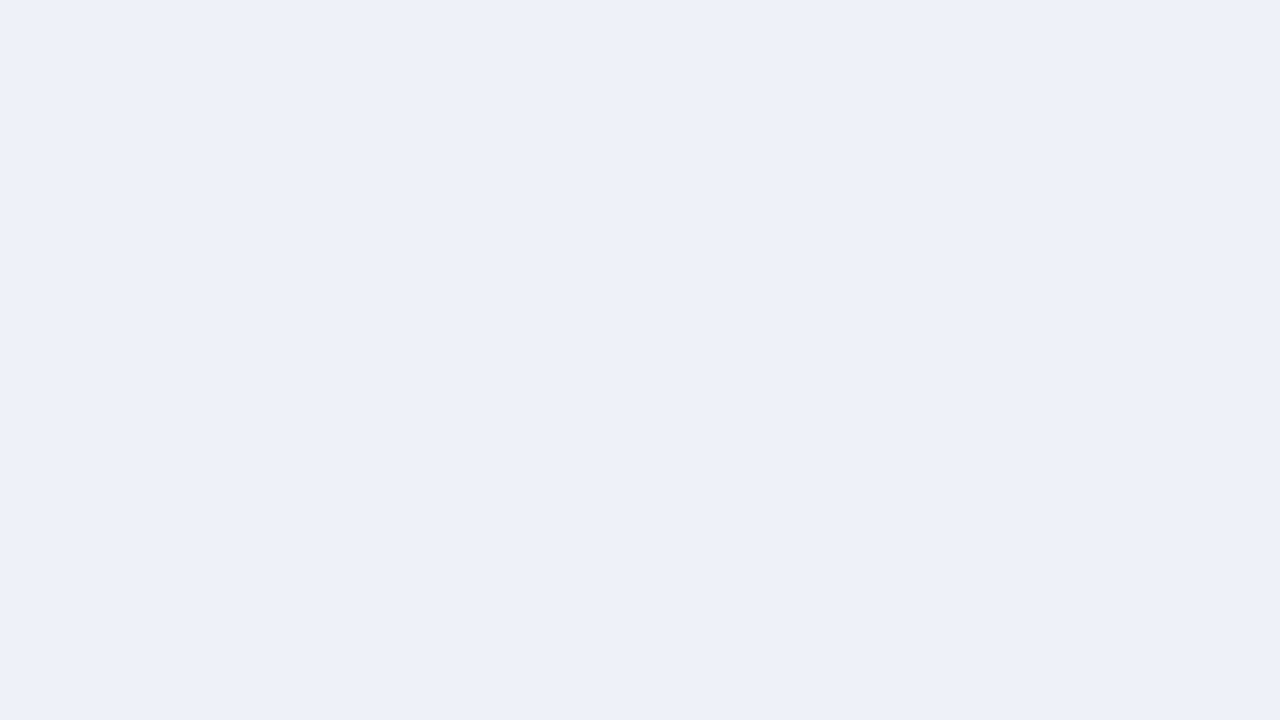 scroll, scrollTop: 0, scrollLeft: 0, axis: both 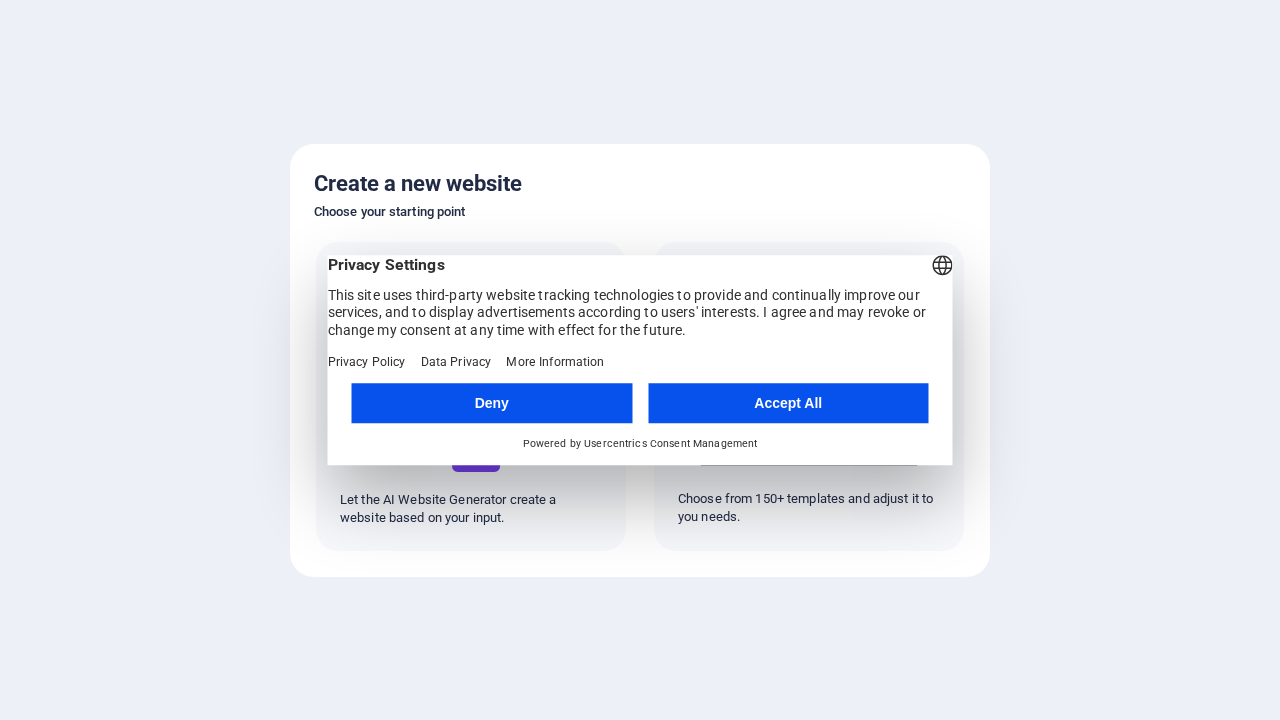 click on "Accept All" at bounding box center (788, 403) 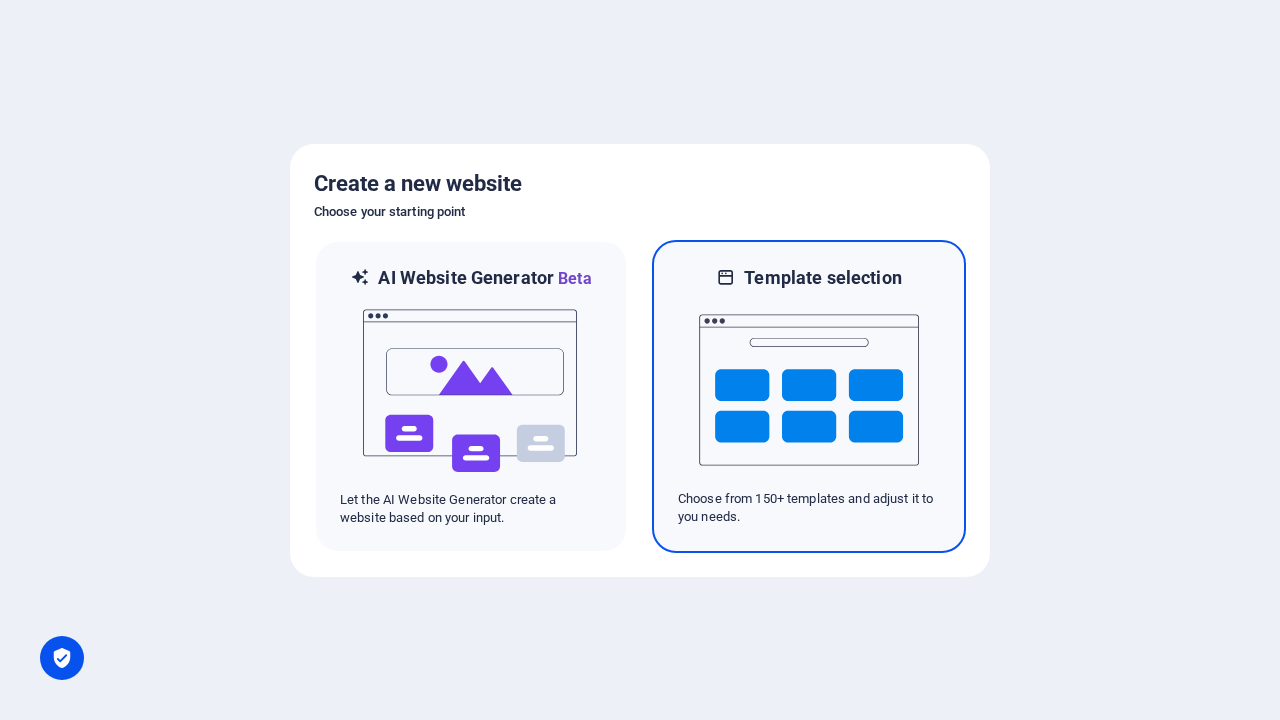 click at bounding box center [809, 390] 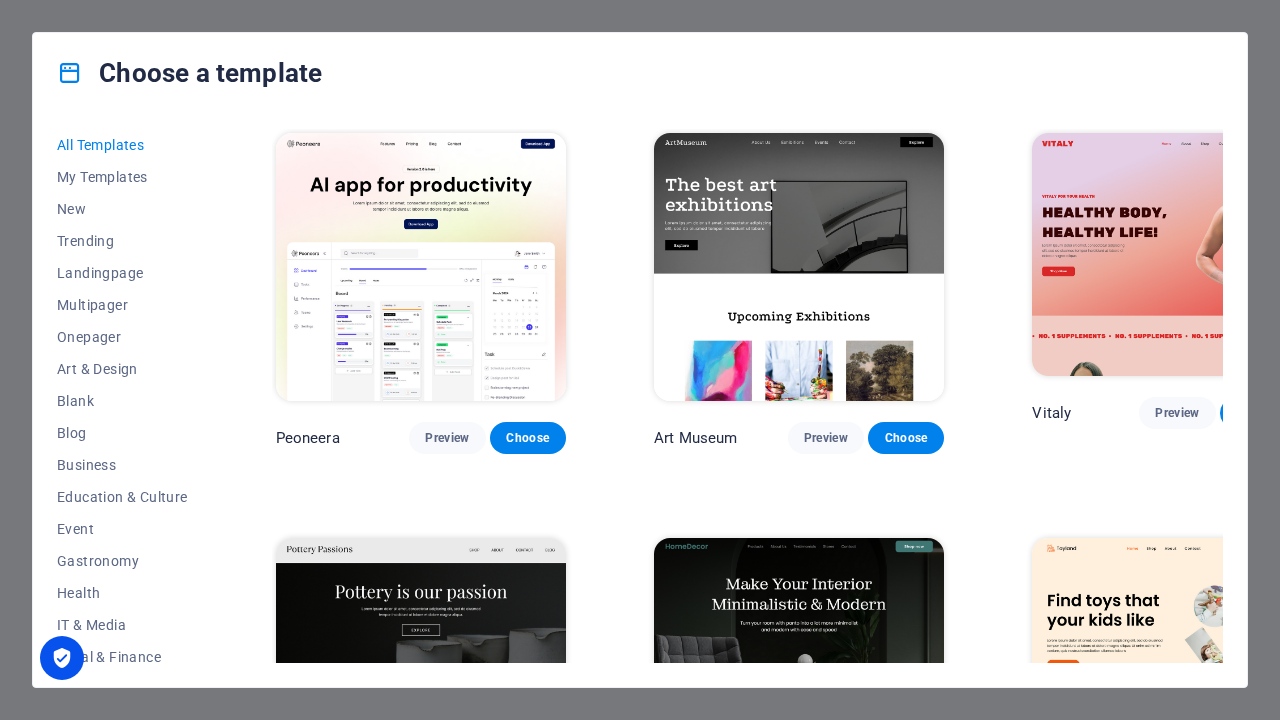 scroll, scrollTop: 777, scrollLeft: 0, axis: vertical 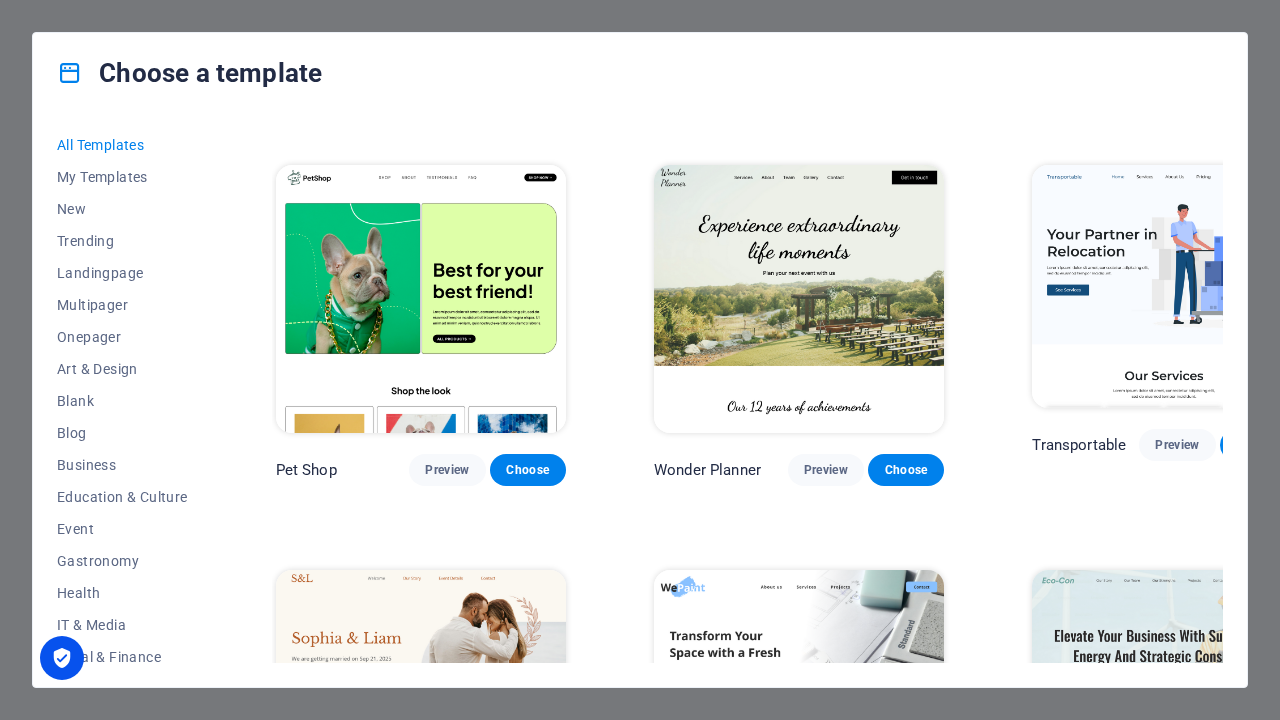 click on "Choose" at bounding box center [1258, 445] 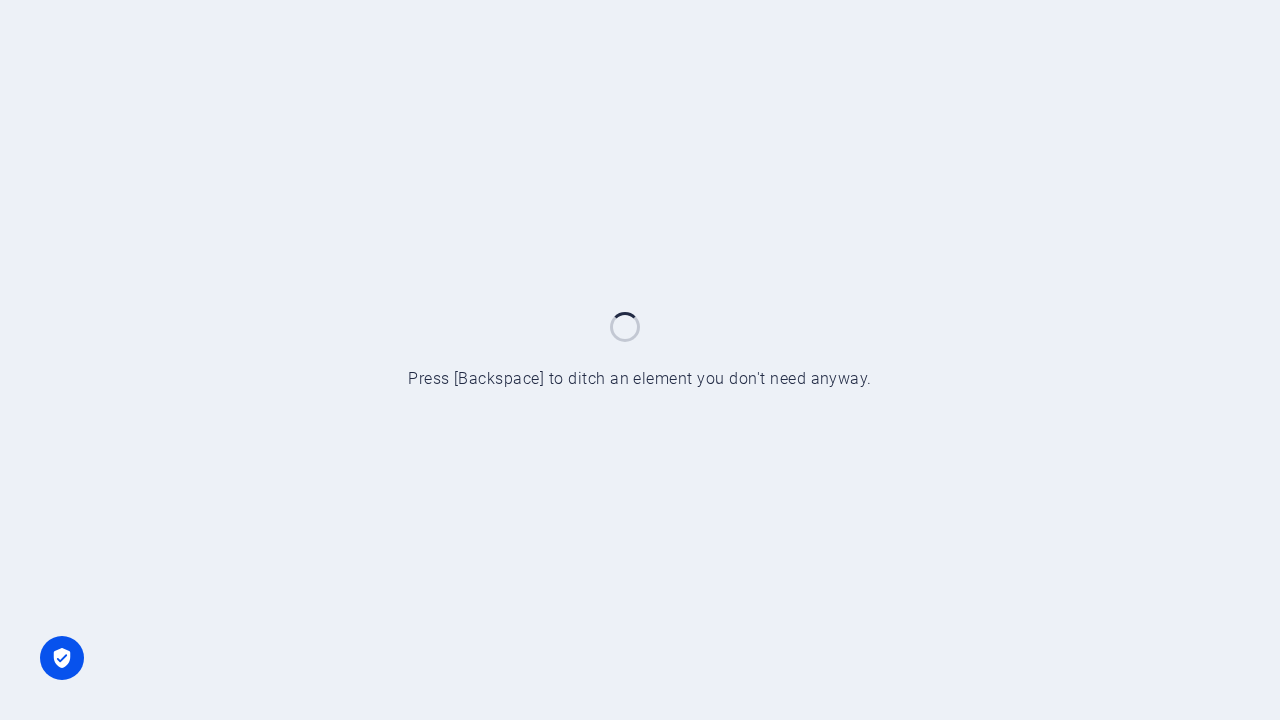 scroll, scrollTop: 0, scrollLeft: 0, axis: both 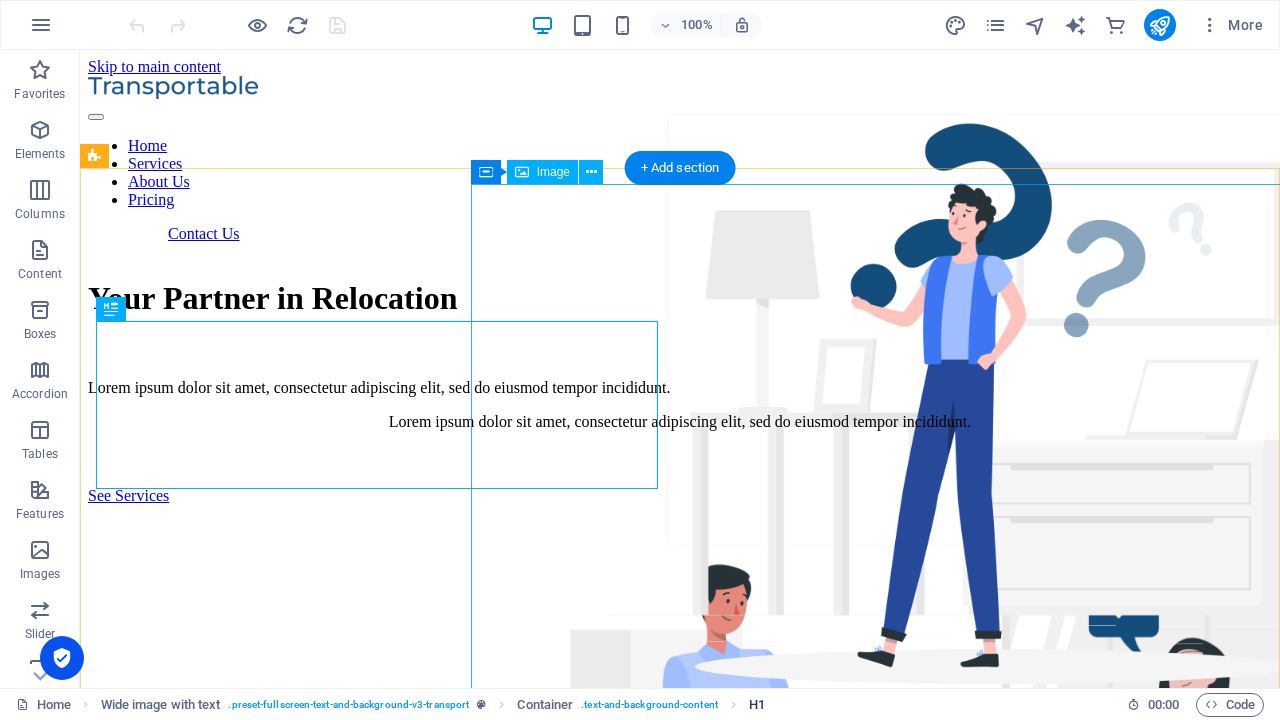 click on "H1" at bounding box center (757, 705) 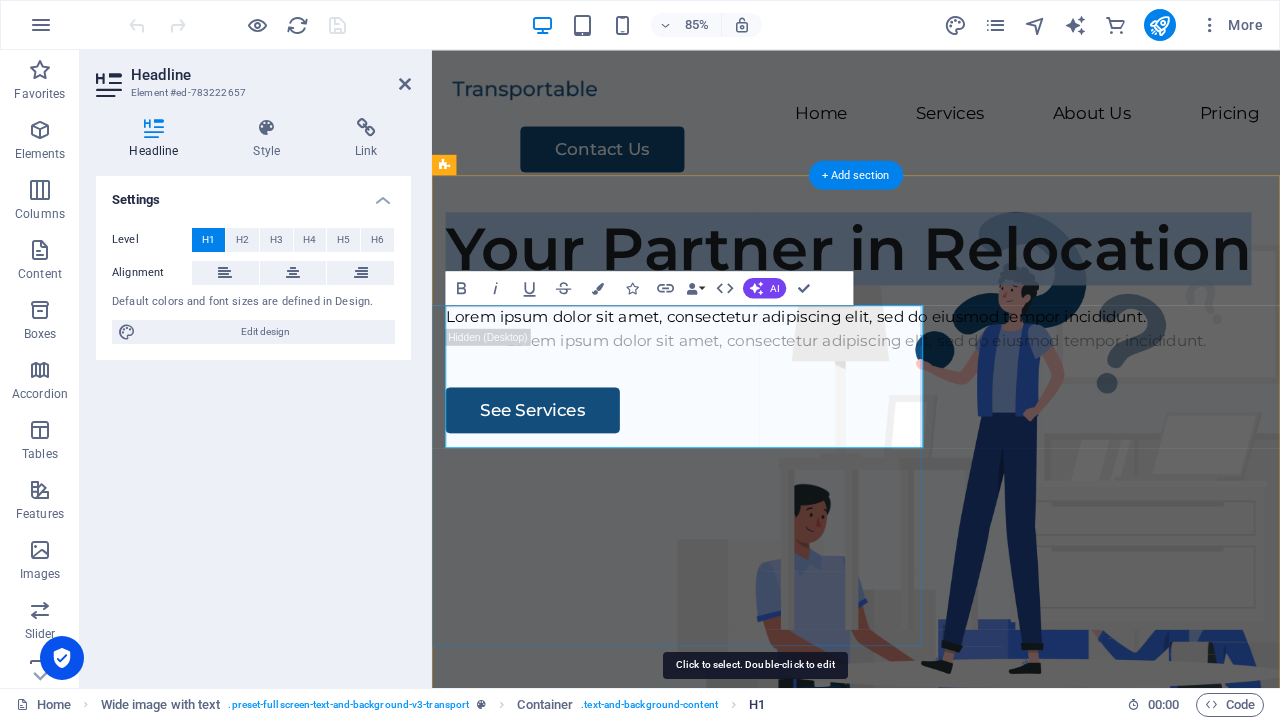 type 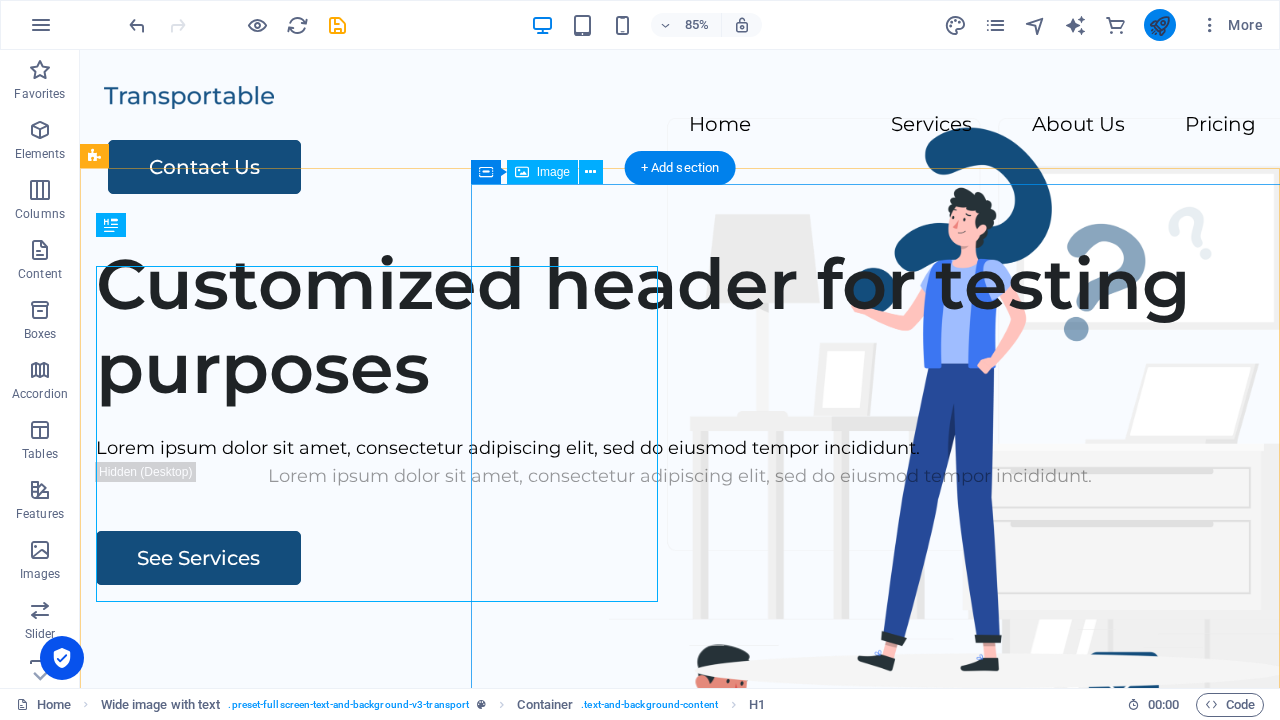 click at bounding box center [1159, 25] 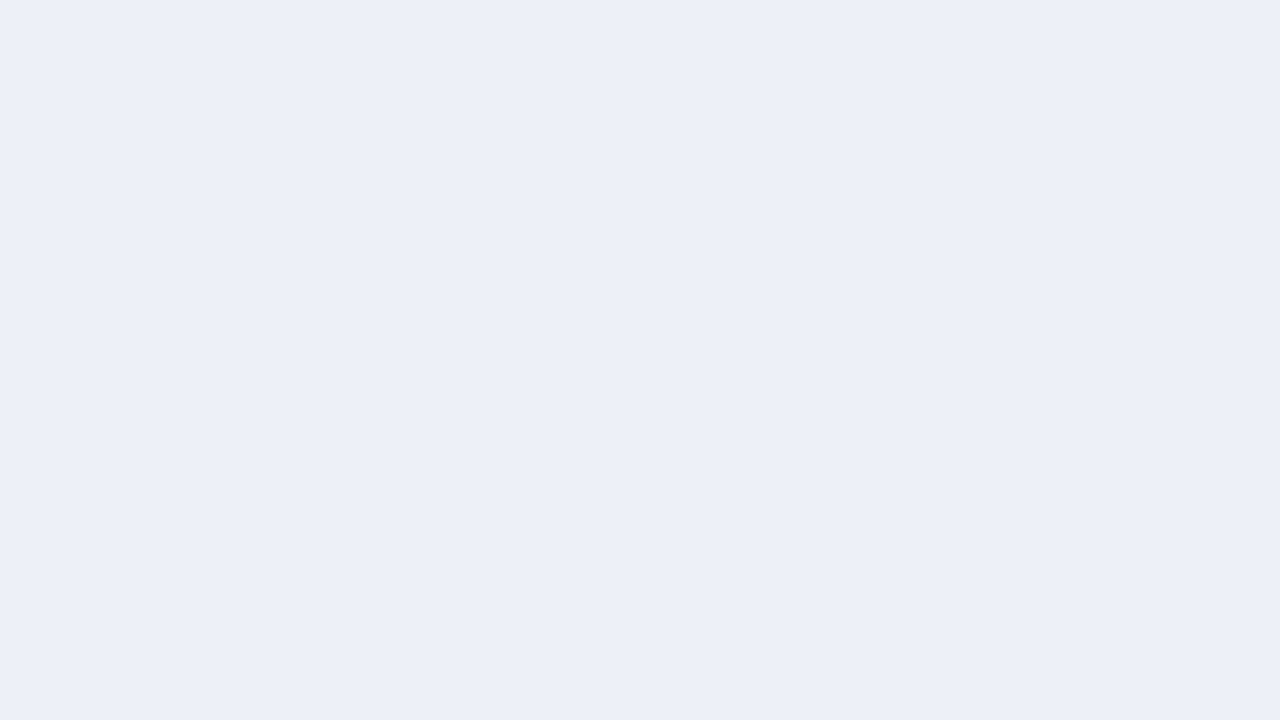 scroll, scrollTop: 0, scrollLeft: 0, axis: both 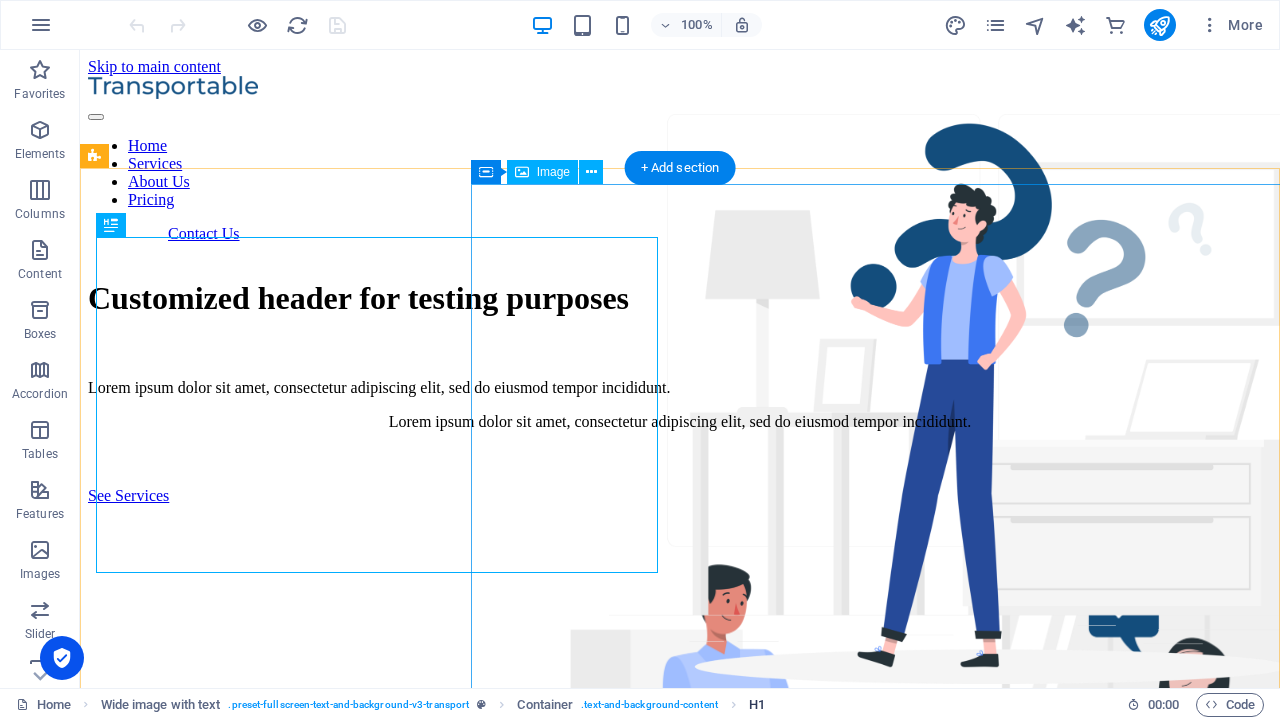 click on "H1" at bounding box center [757, 705] 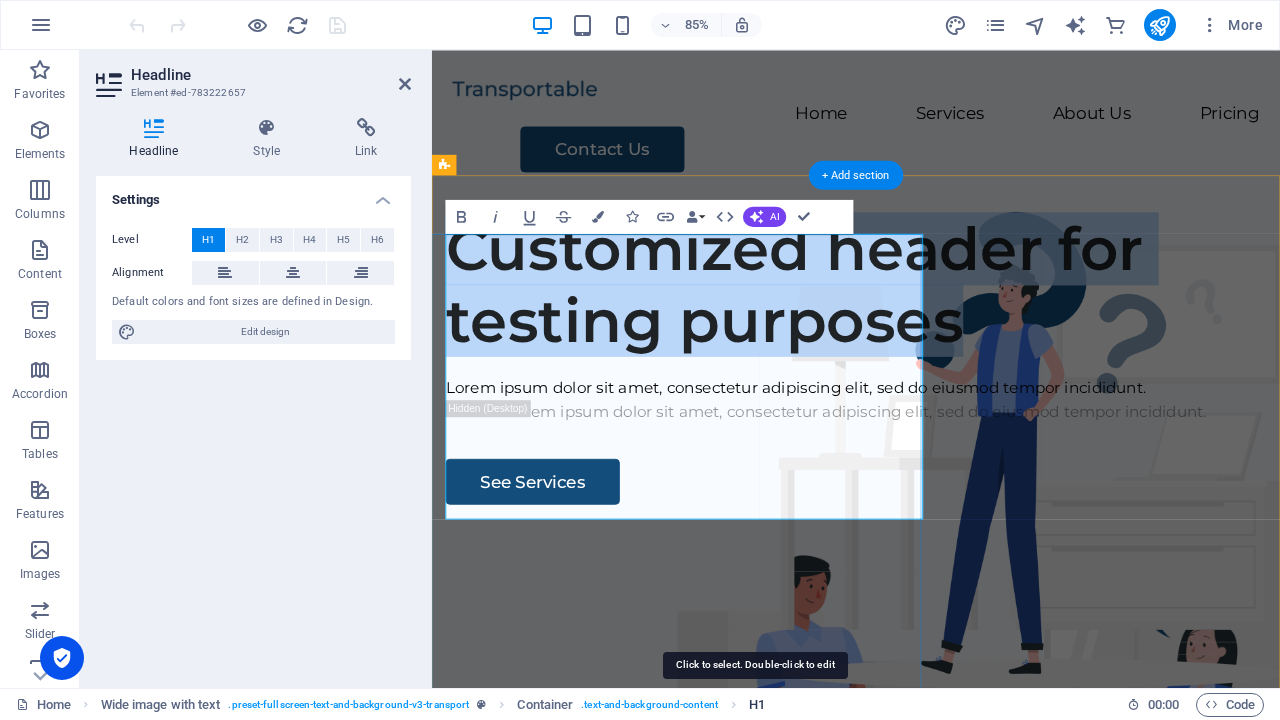 type 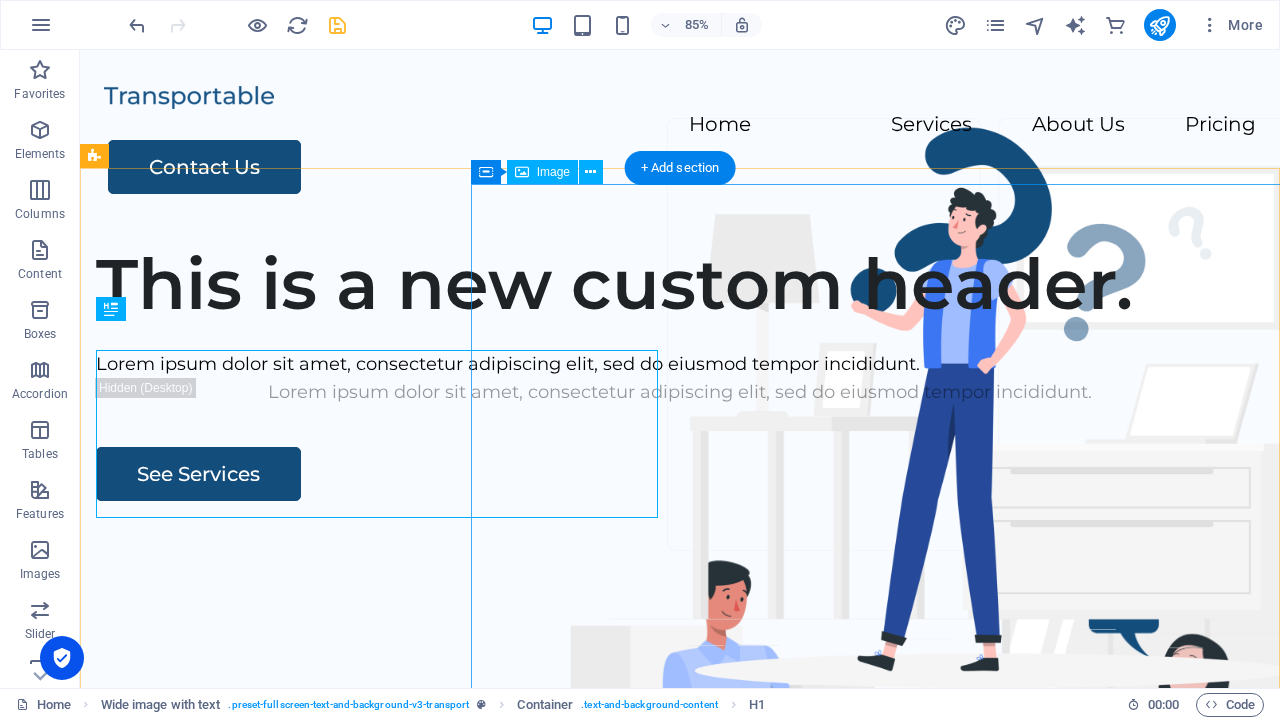 click at bounding box center (337, 25) 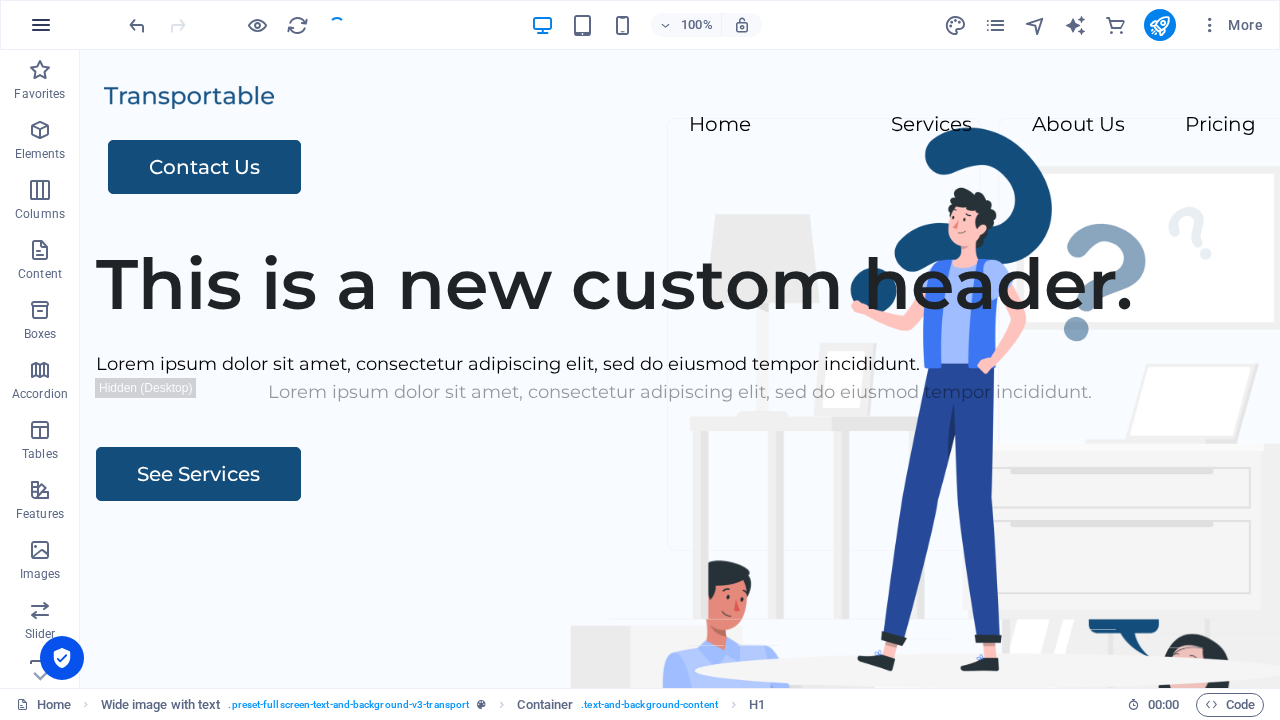 click at bounding box center [41, 25] 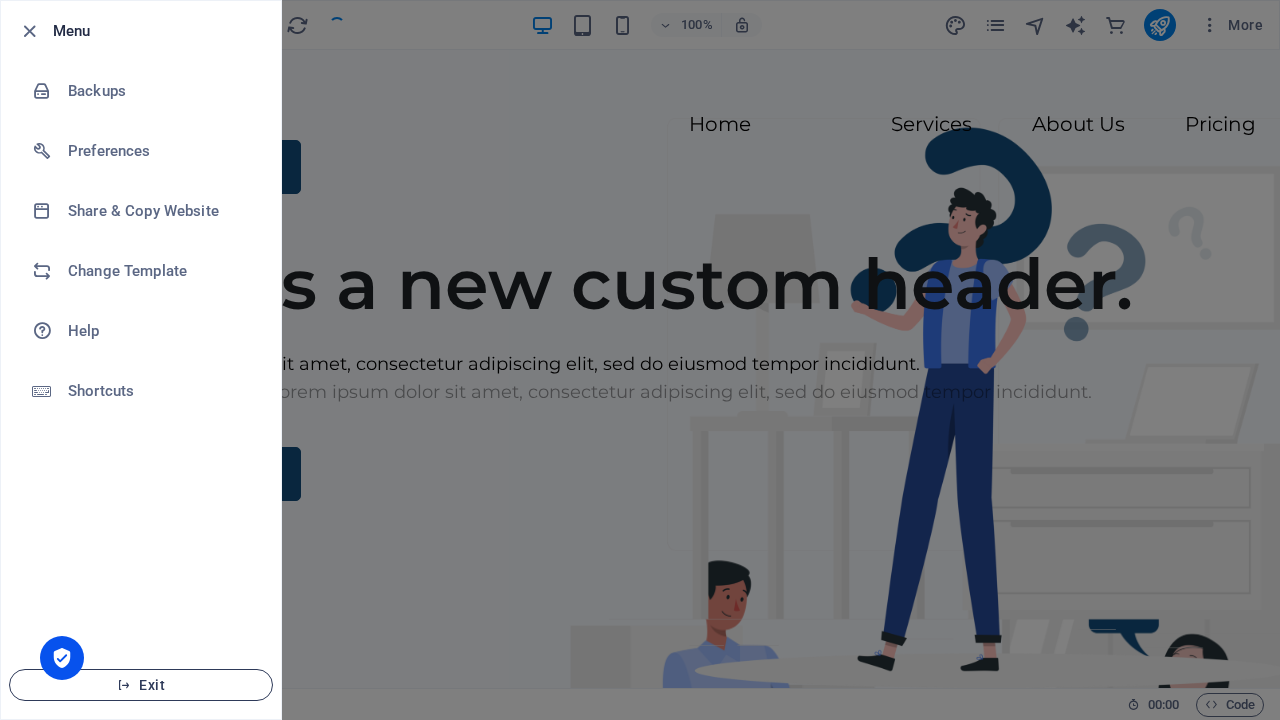 click on "Exit" at bounding box center [141, 685] 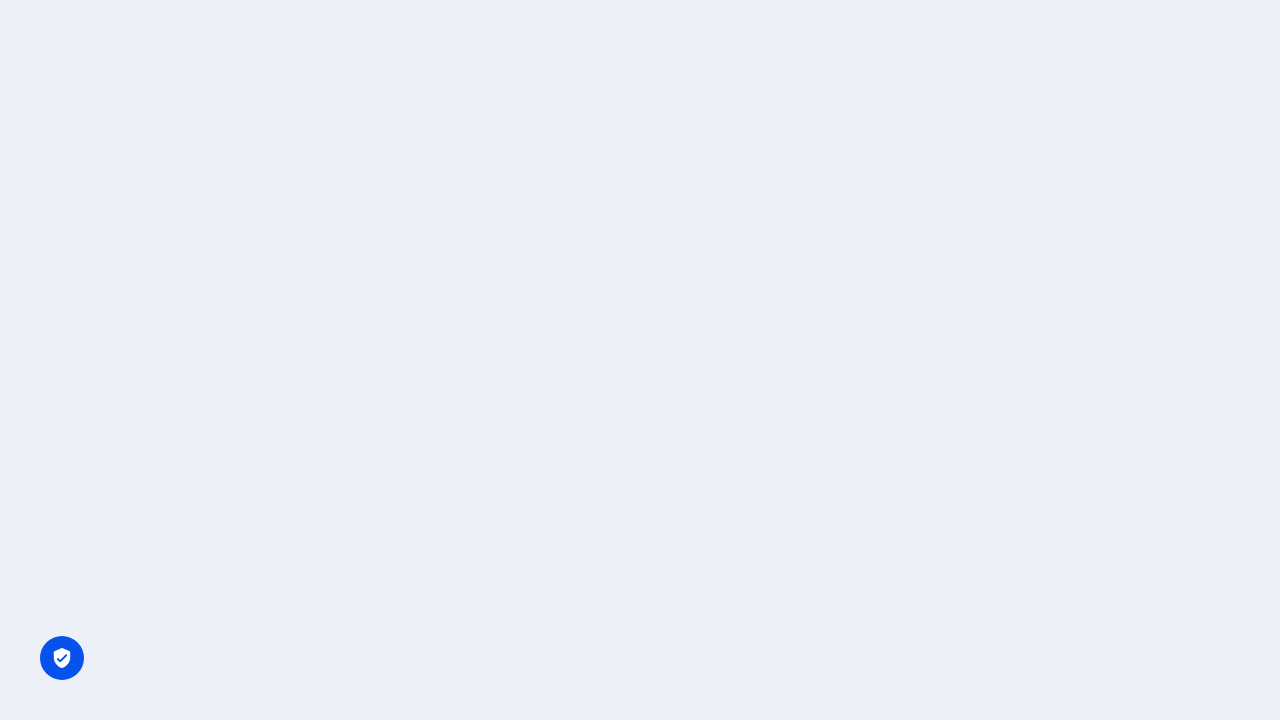 scroll, scrollTop: 0, scrollLeft: 0, axis: both 